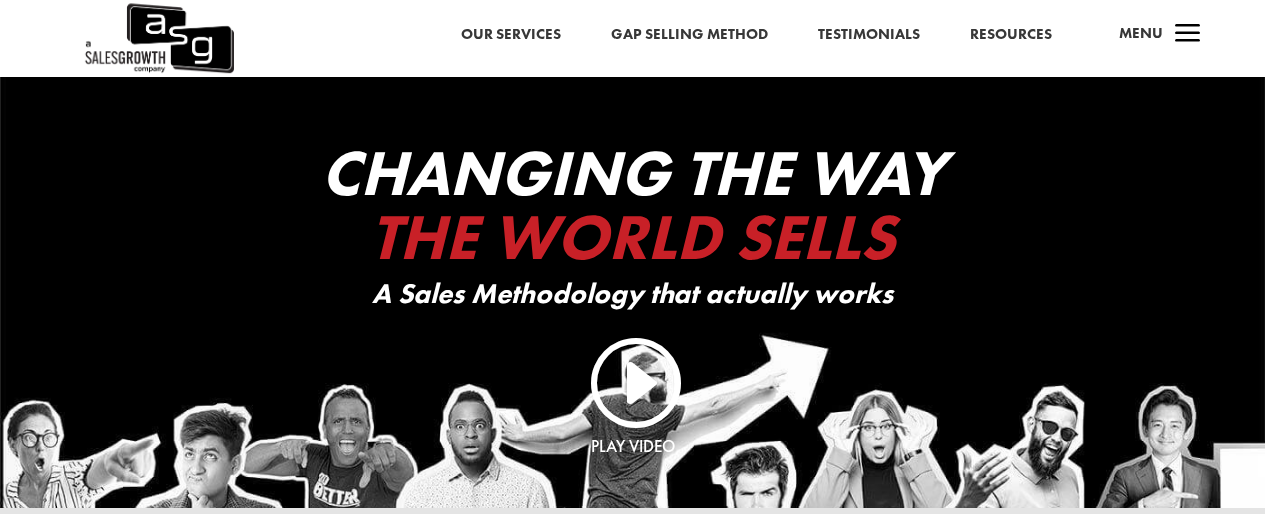 scroll, scrollTop: 0, scrollLeft: 0, axis: both 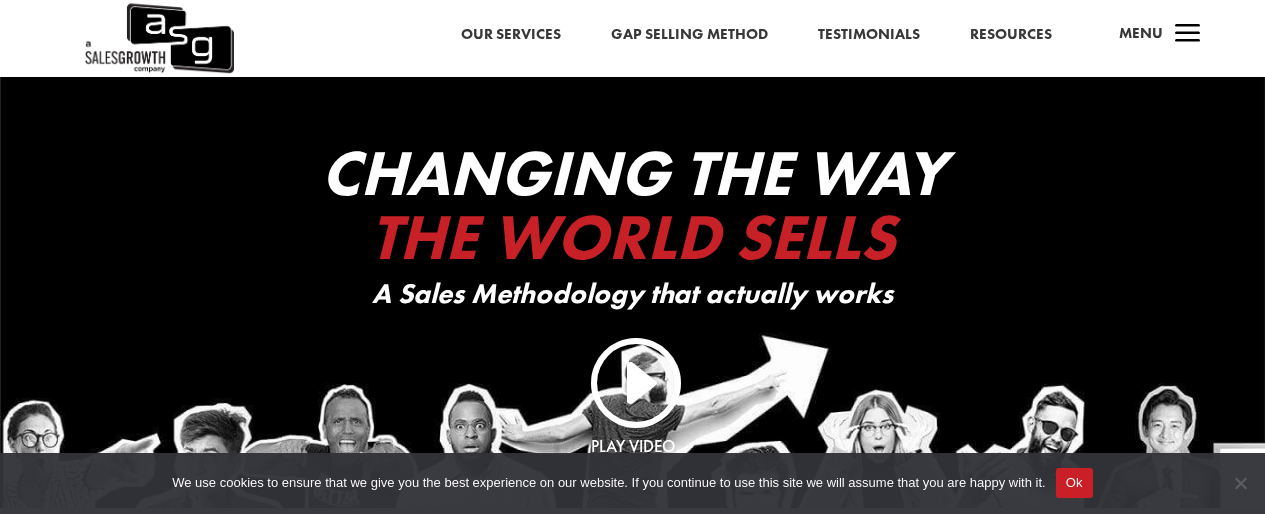 click on "Menu" at bounding box center (1141, 33) 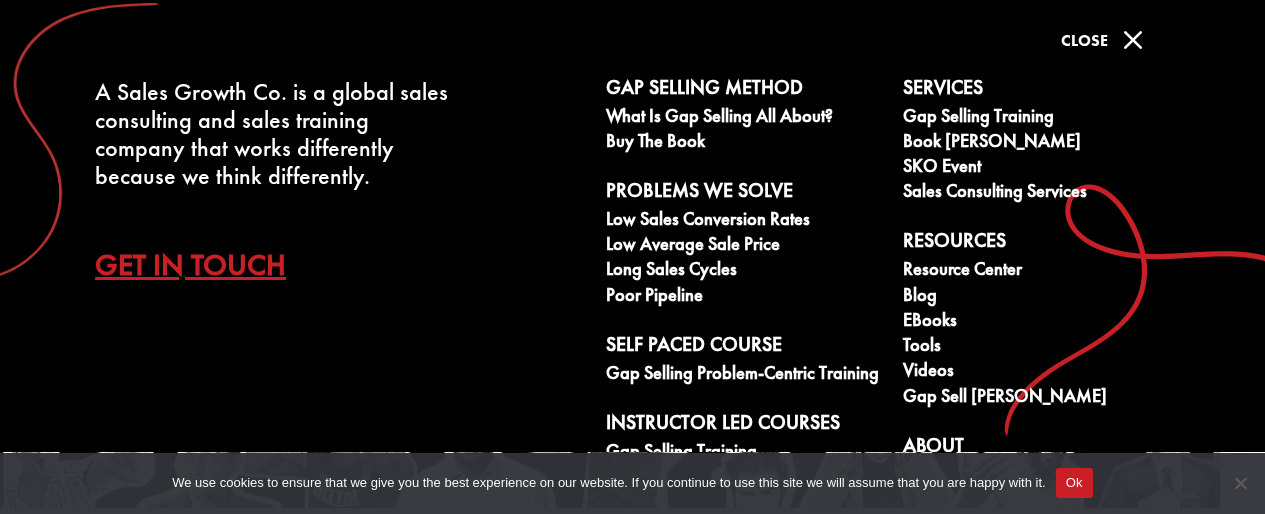 scroll, scrollTop: 0, scrollLeft: 0, axis: both 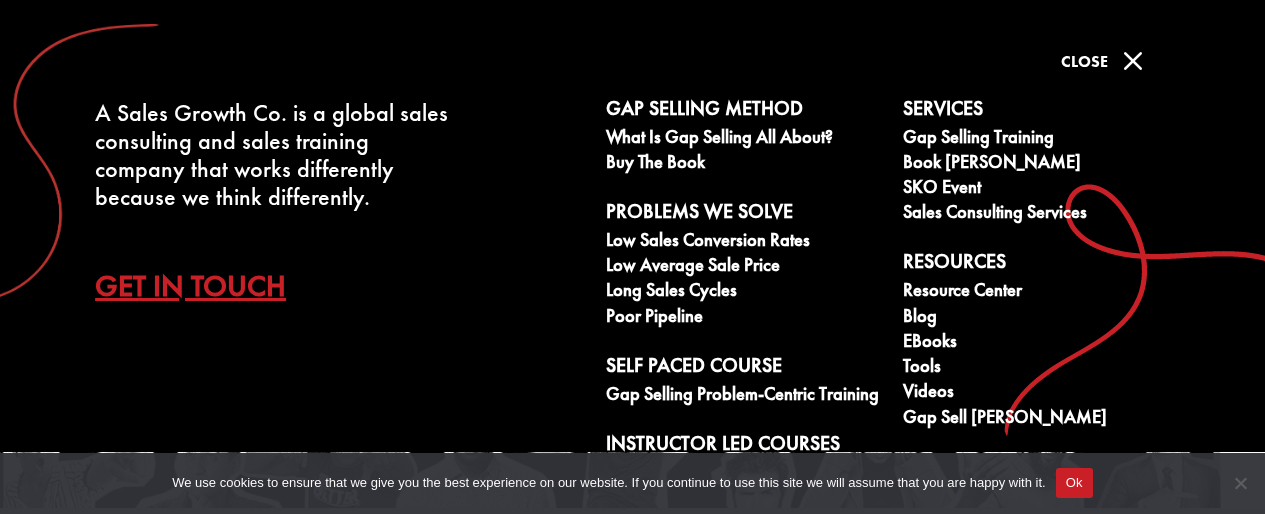 click on "M" at bounding box center [1133, 61] 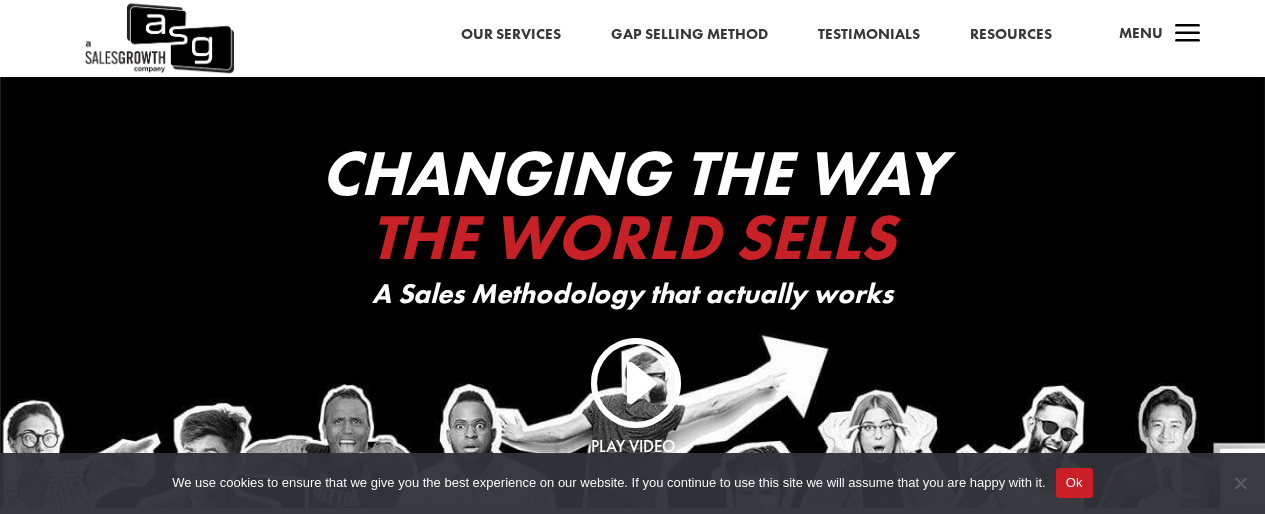 click on "Resources" at bounding box center (1011, 35) 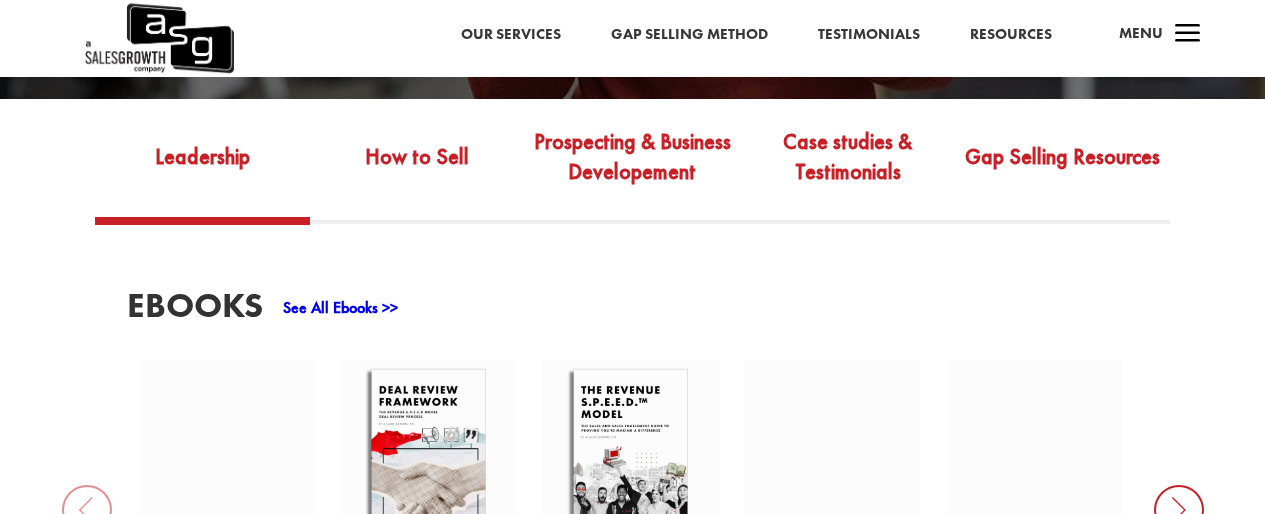 scroll, scrollTop: 684, scrollLeft: 0, axis: vertical 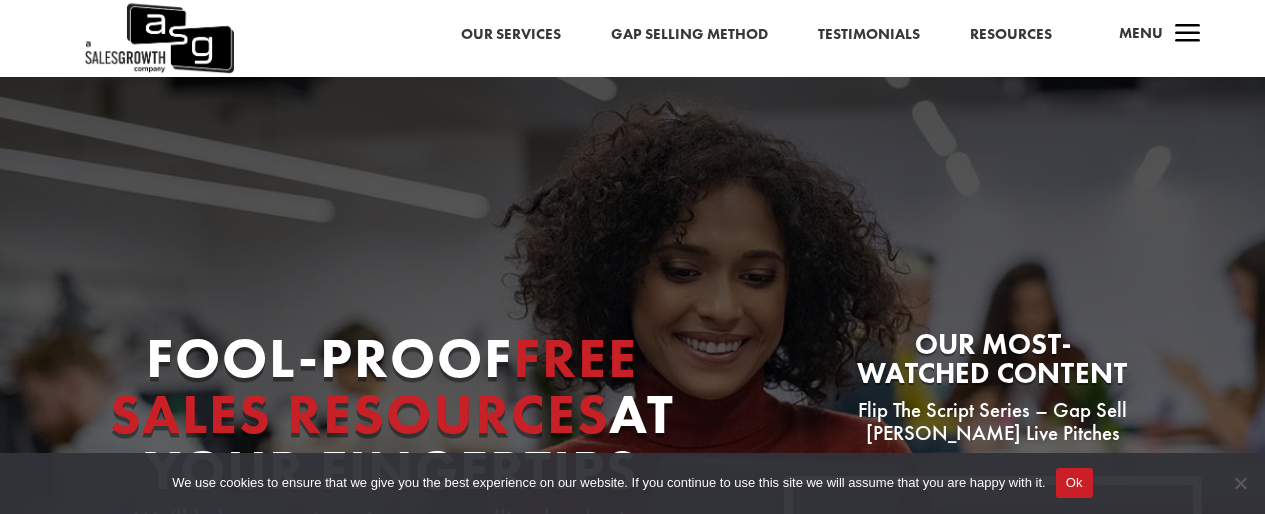 click on "Our Services" at bounding box center [511, 35] 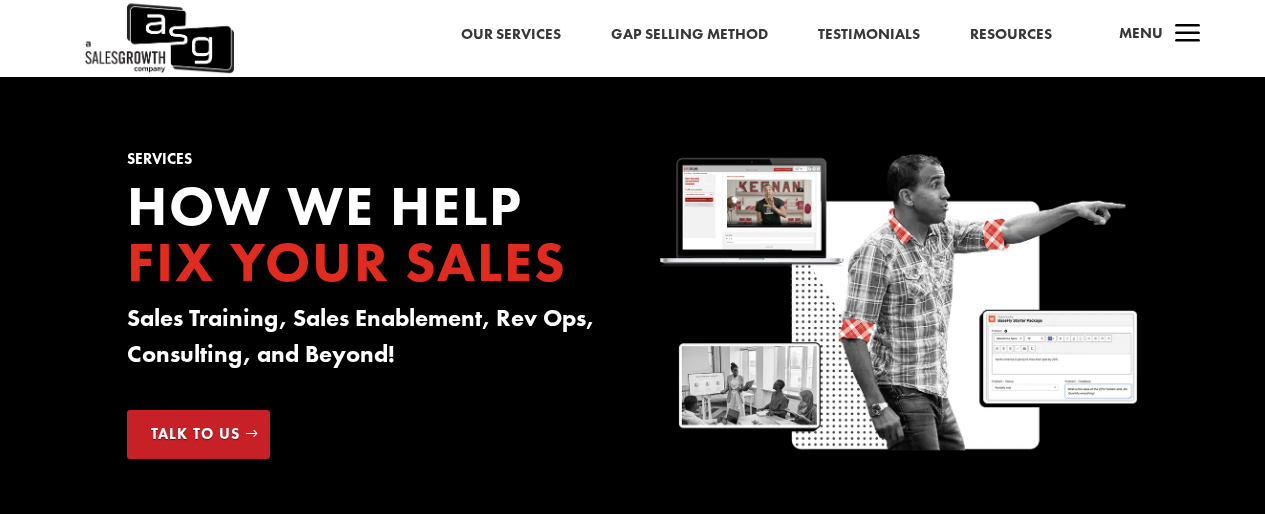 scroll, scrollTop: 0, scrollLeft: 0, axis: both 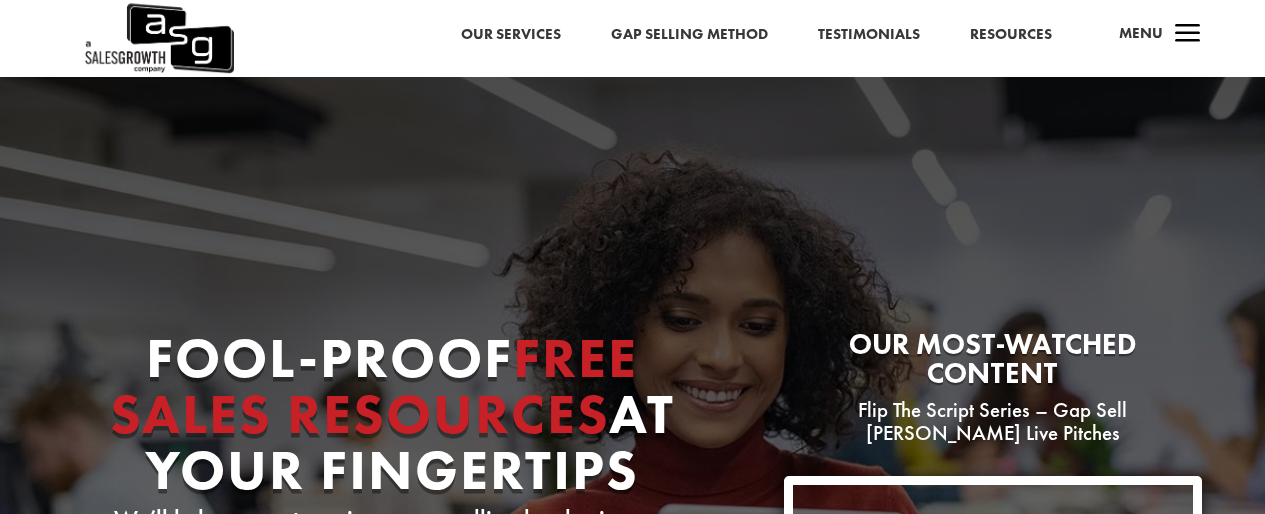 click on "a" at bounding box center (1188, 35) 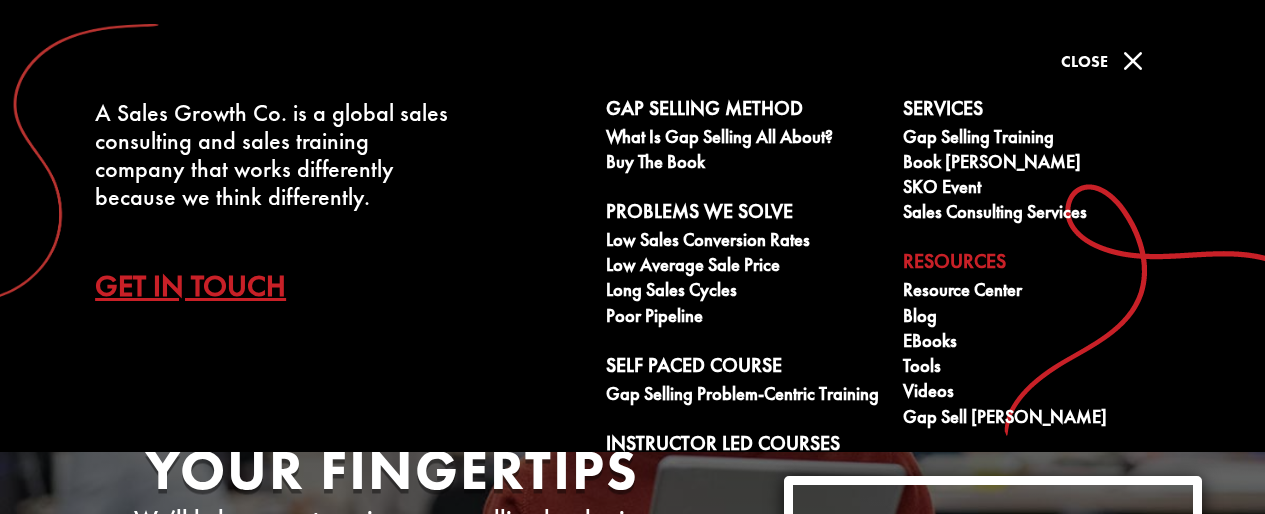 scroll, scrollTop: 0, scrollLeft: 0, axis: both 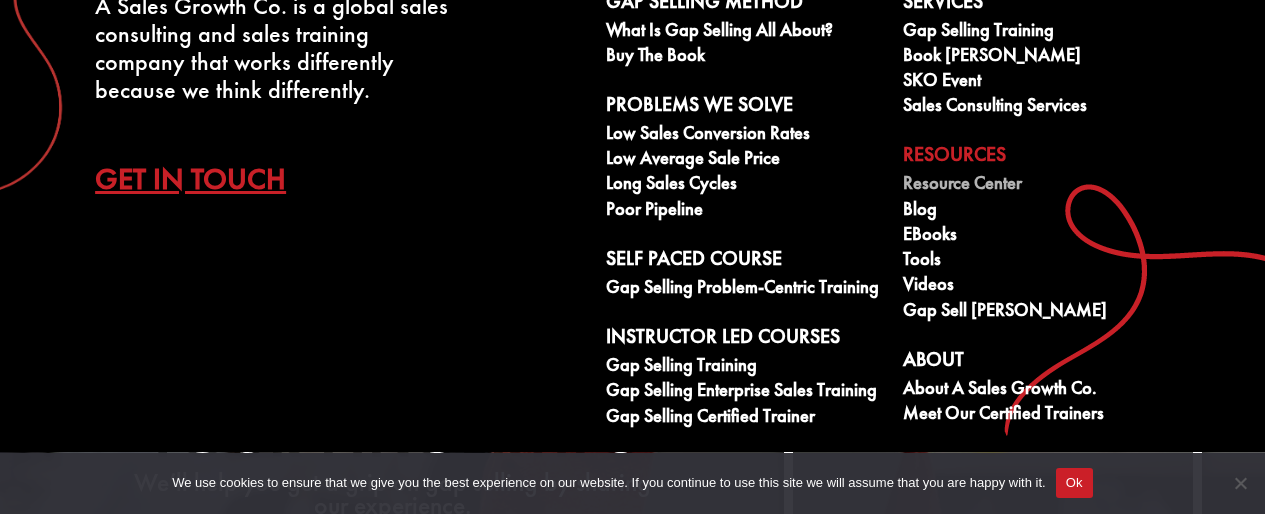 click on "Resource Center" at bounding box center (1040, 185) 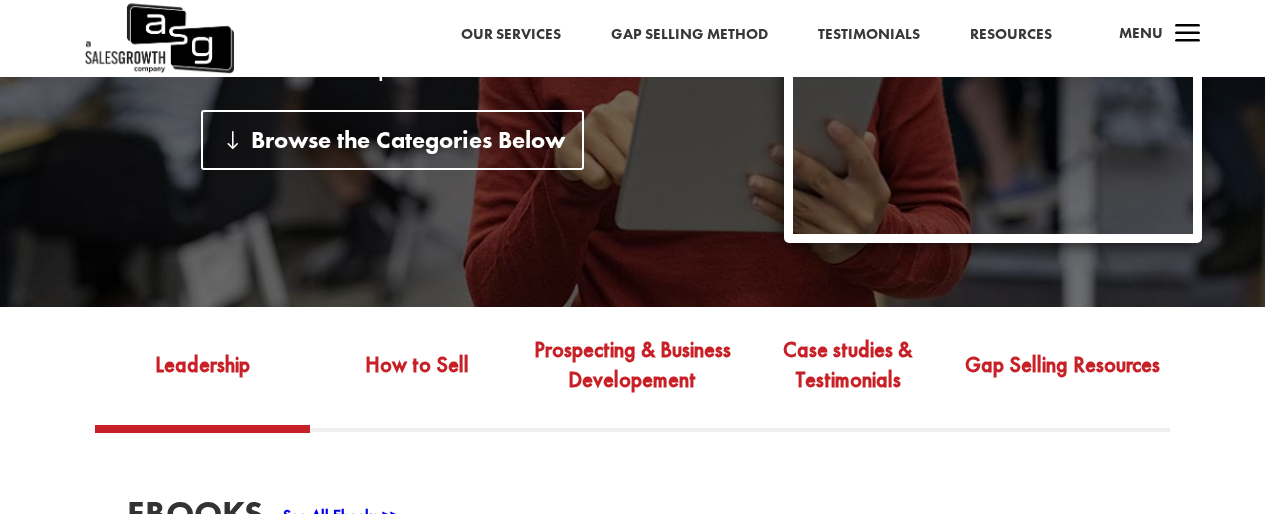 scroll, scrollTop: 476, scrollLeft: 0, axis: vertical 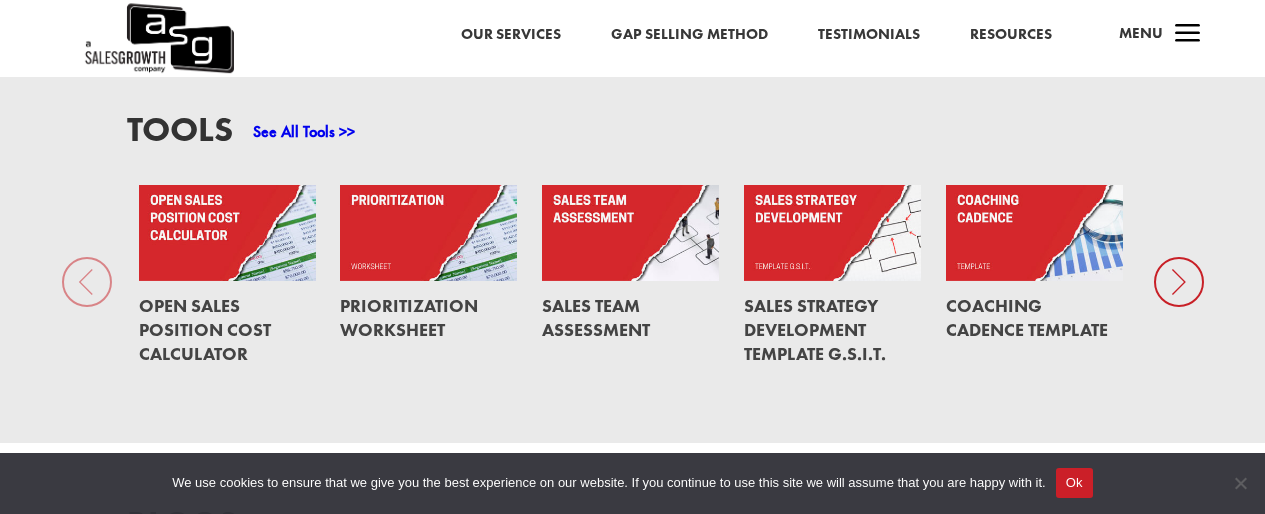 click at bounding box center [1179, 282] 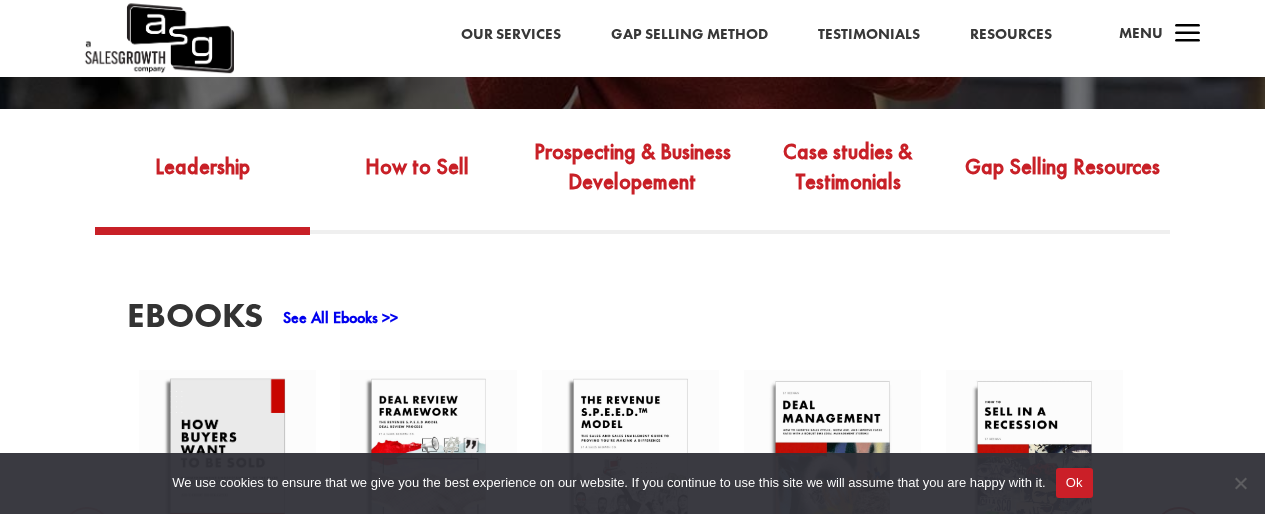 scroll, scrollTop: 704, scrollLeft: 0, axis: vertical 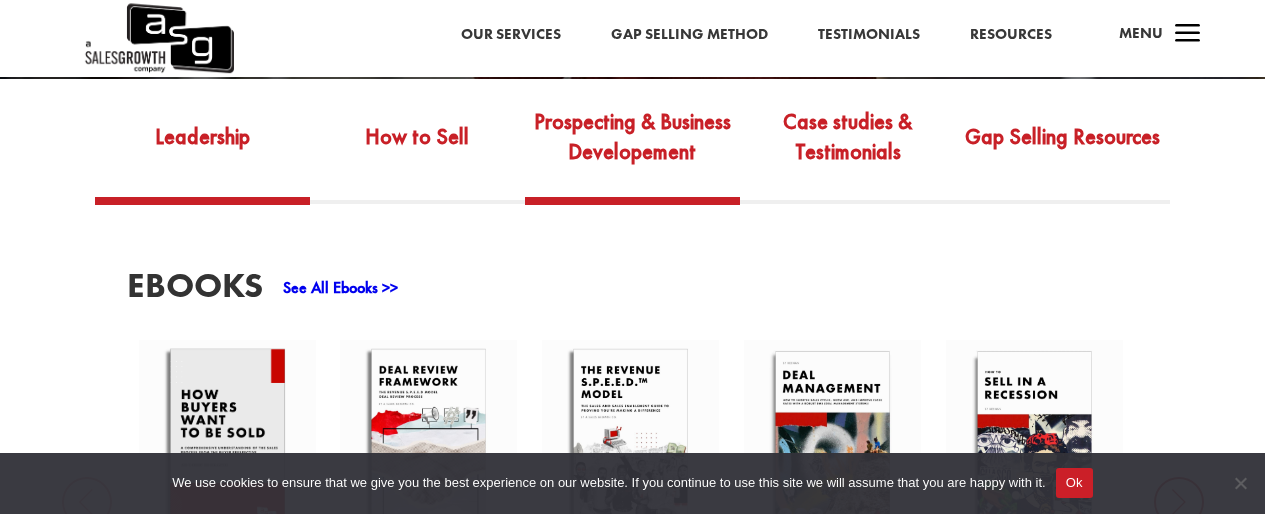 click on "Prospecting & Business Developement" at bounding box center (632, 151) 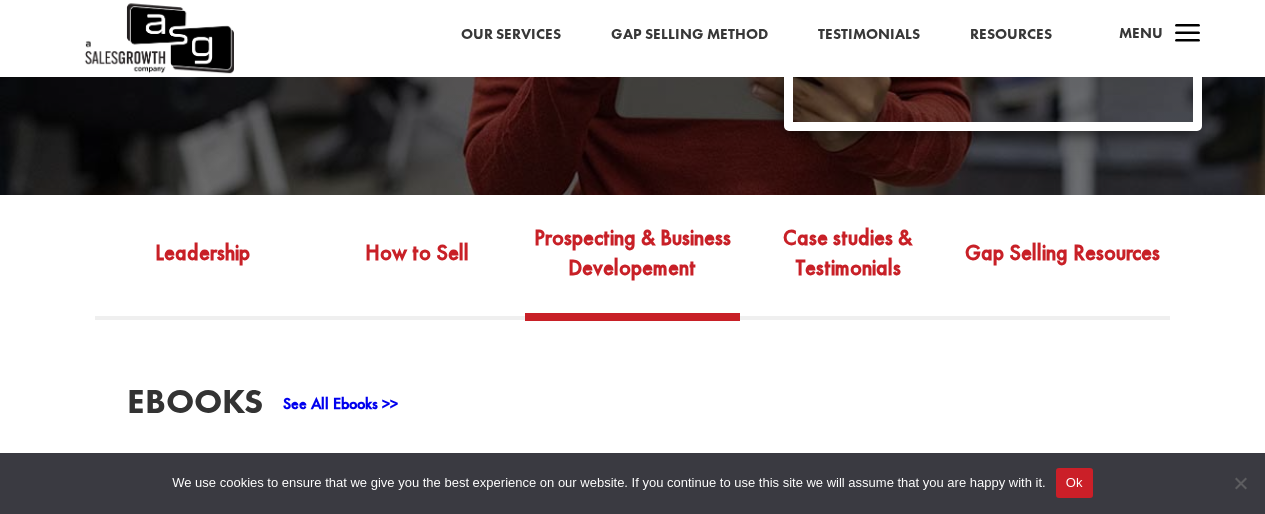 scroll, scrollTop: 529, scrollLeft: 0, axis: vertical 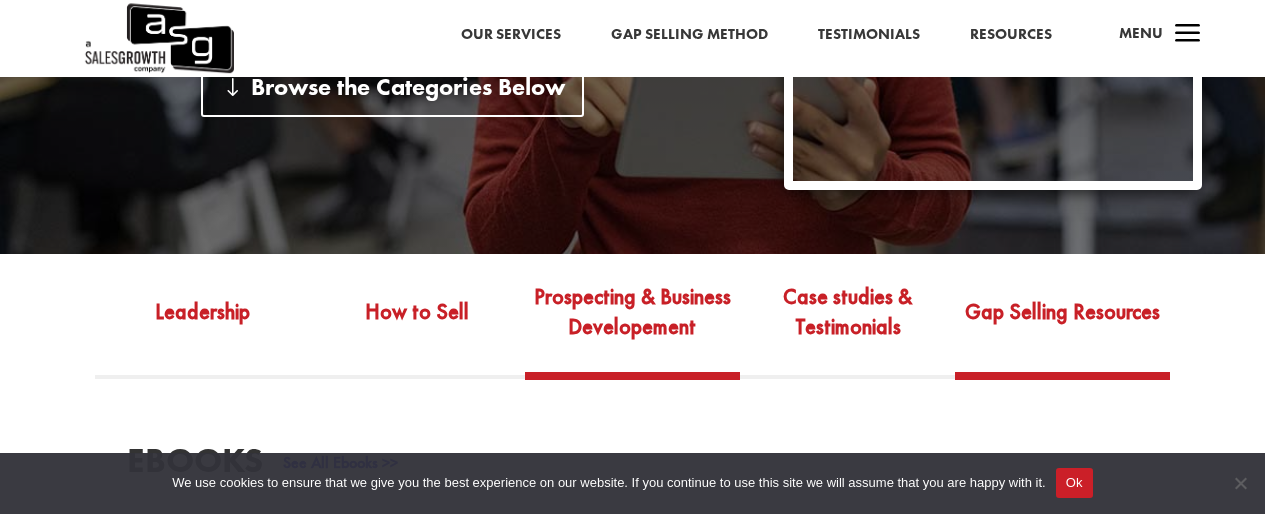 click on "Gap Selling Resources" at bounding box center (1062, 326) 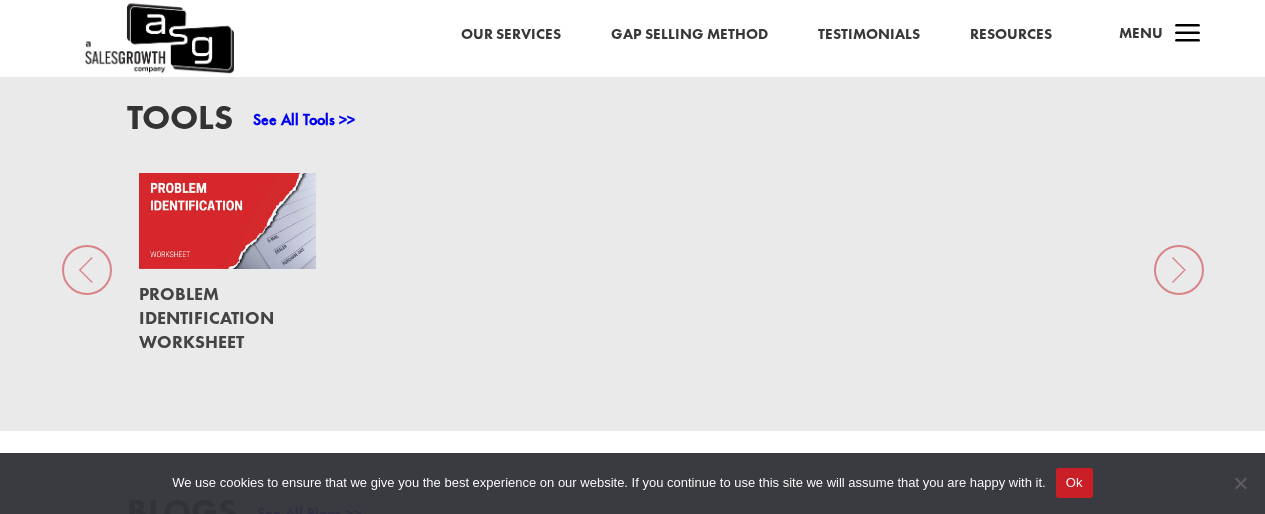 scroll, scrollTop: 1397, scrollLeft: 0, axis: vertical 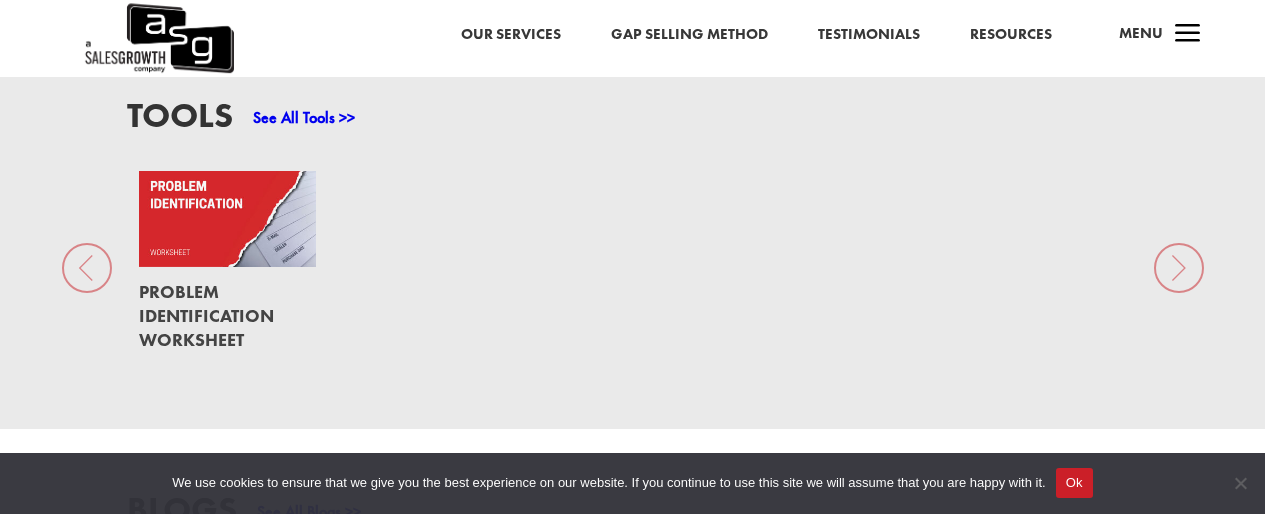 click at bounding box center [227, 219] 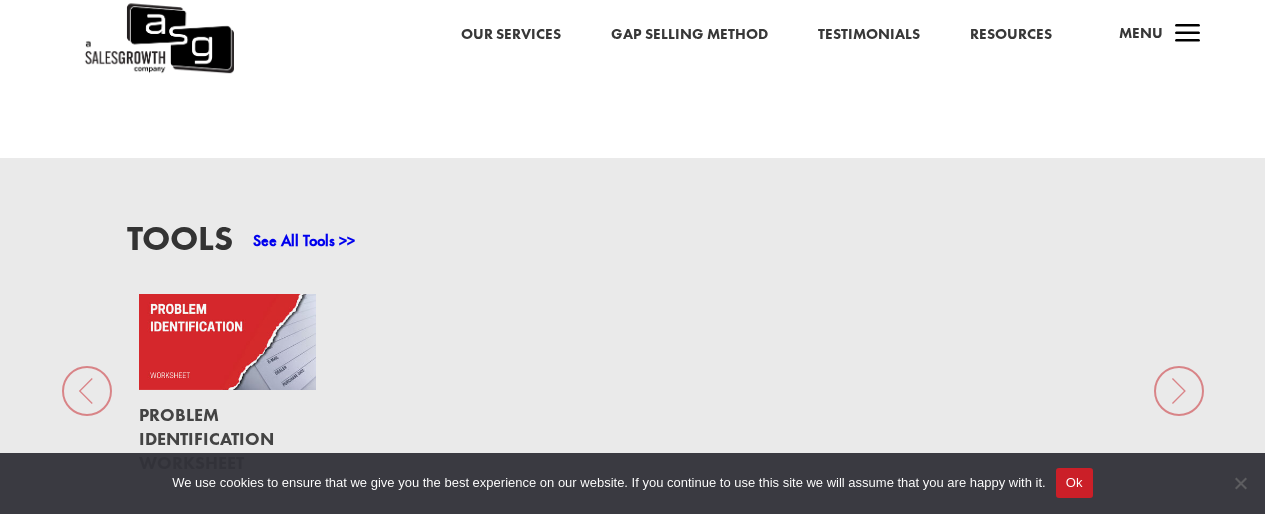 scroll, scrollTop: 1268, scrollLeft: 0, axis: vertical 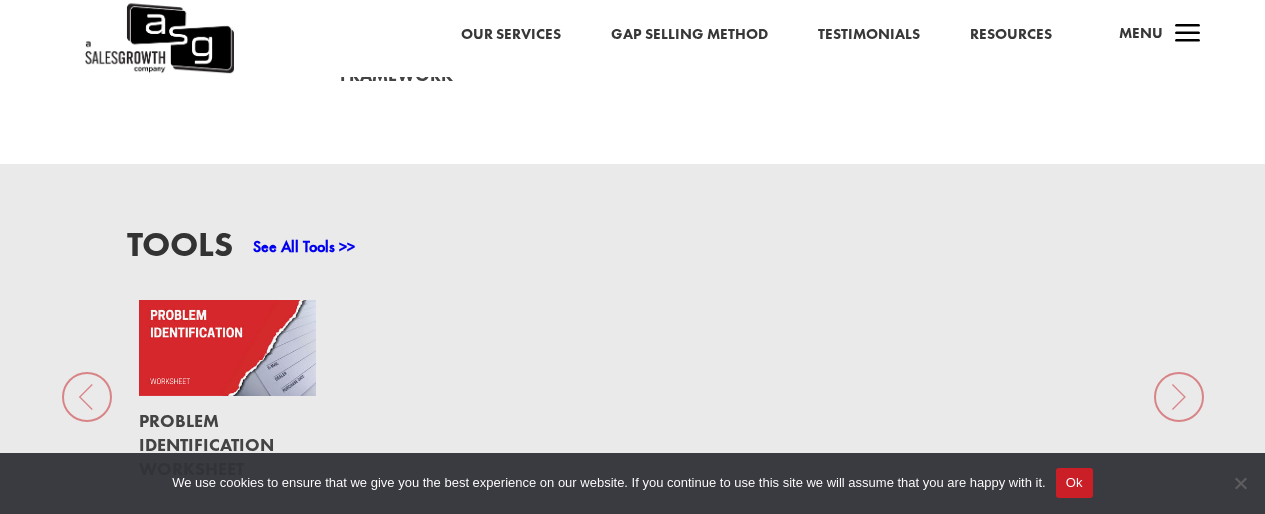 click on "Tools
See All Tools >>
Problem Identification Worksheet" at bounding box center (632, 361) 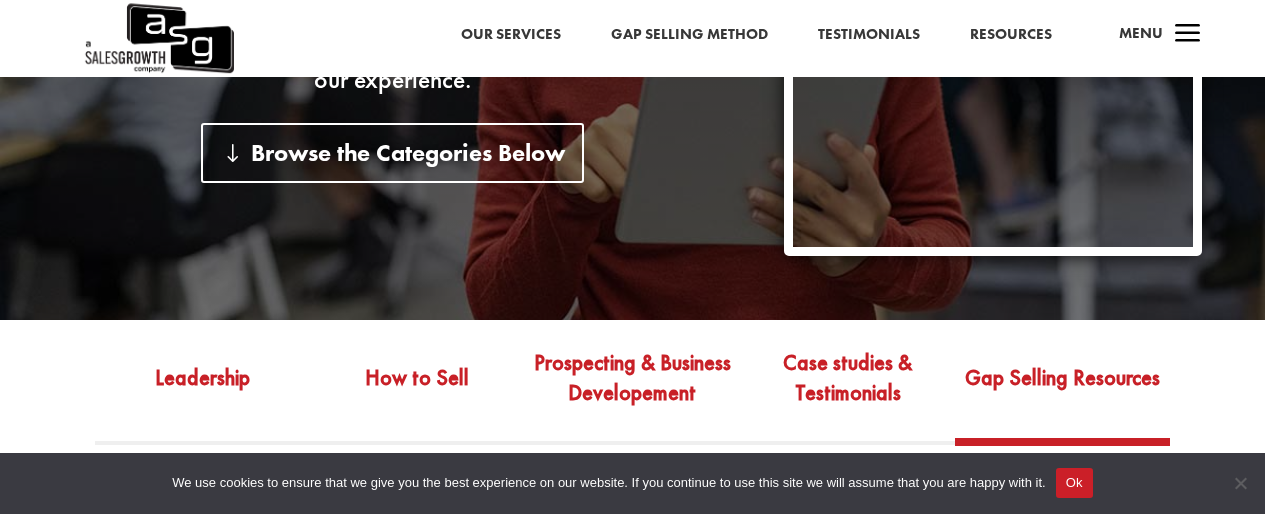 scroll, scrollTop: 571, scrollLeft: 0, axis: vertical 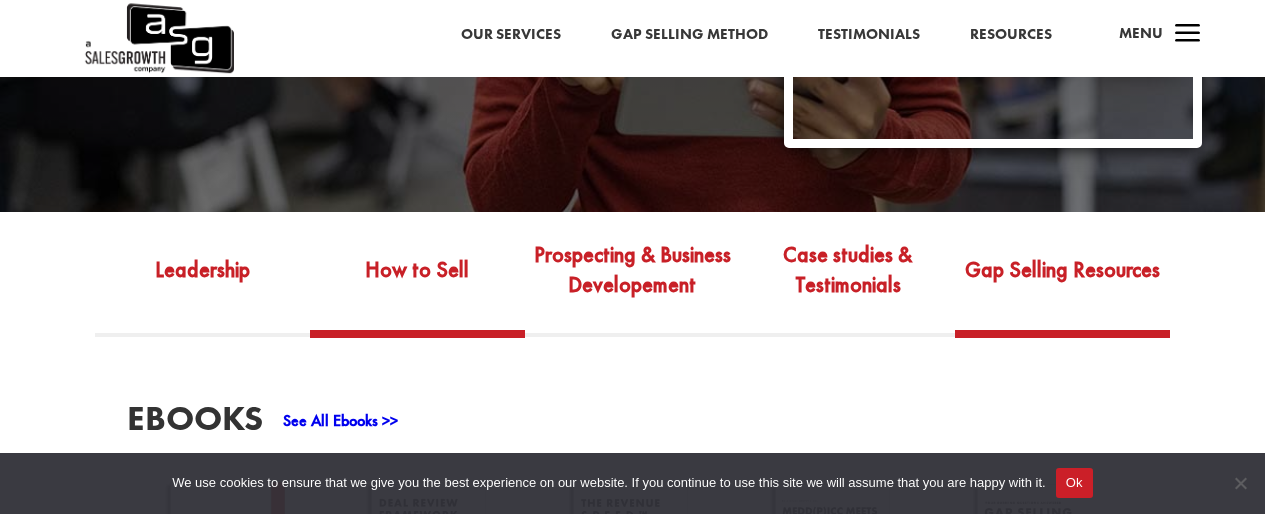 click on "How to Sell" at bounding box center (417, 284) 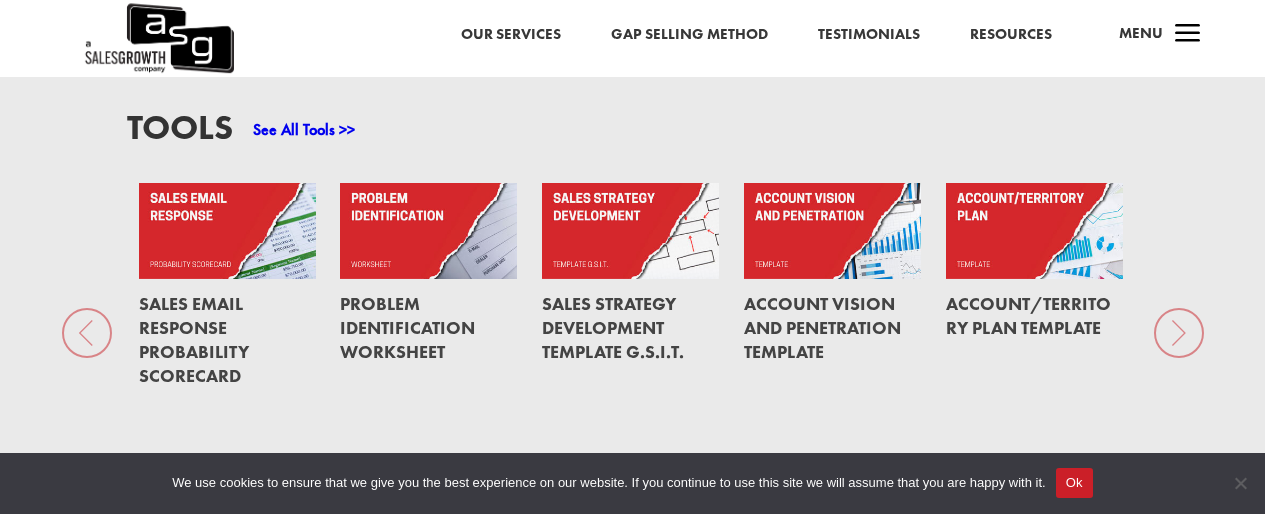 scroll, scrollTop: 1421, scrollLeft: 0, axis: vertical 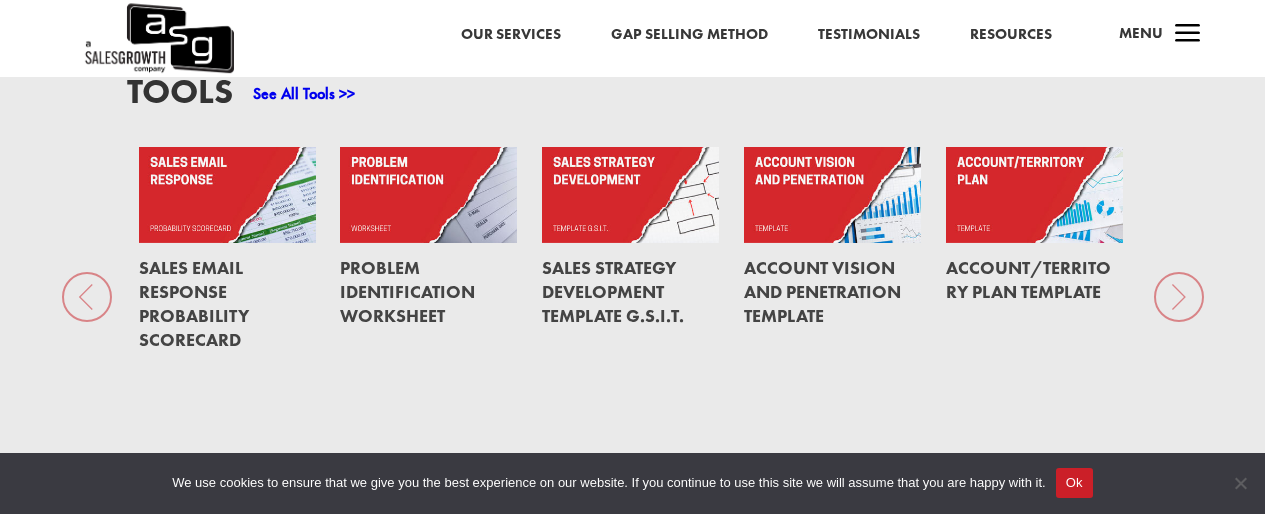 click on "Tools
See All Tools >>
Sales Email Response Probability Scorecard Problem Identification Worksheet Sales Strategy Development Template G.S.I.T. Account Vision and Penetration Template Account/Territory Plan Template" at bounding box center (632, 260) 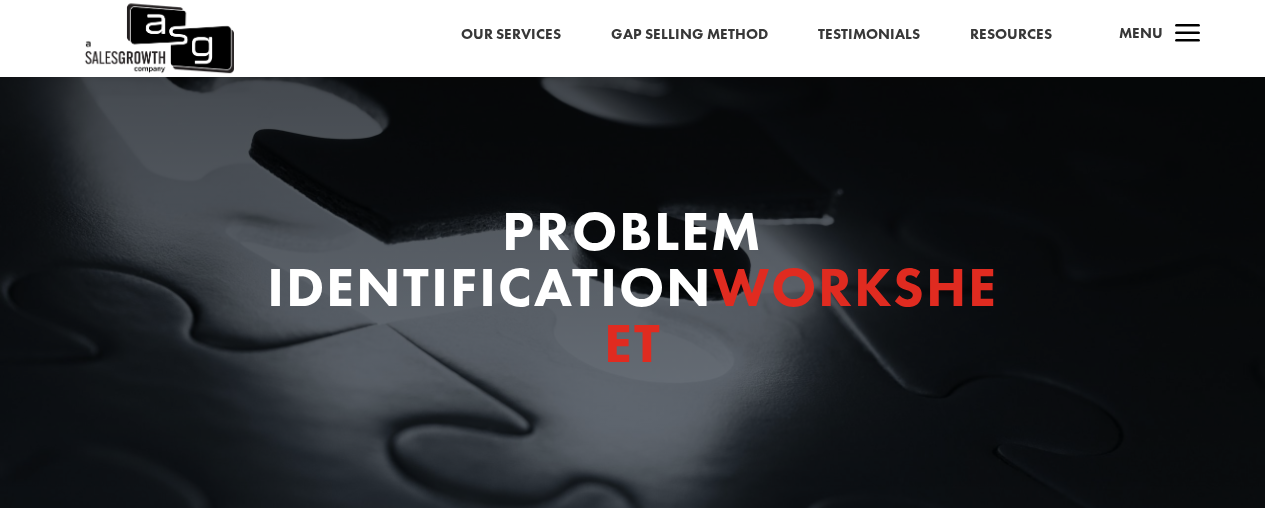 scroll, scrollTop: 0, scrollLeft: 0, axis: both 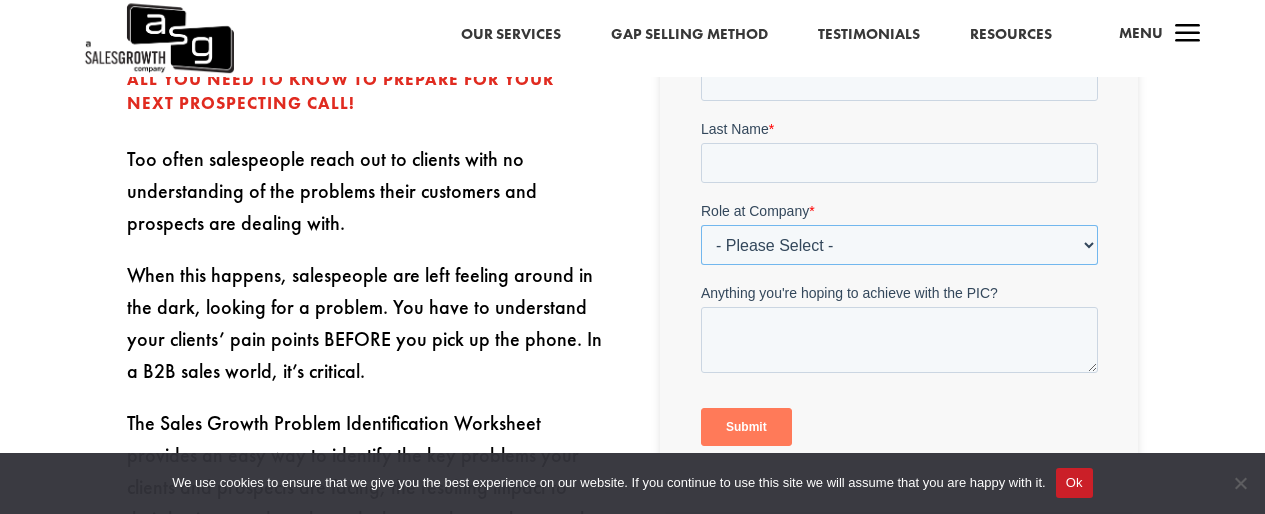 click on "- Please Select - C-Level (CRO, CSO, etc) Senior Leadership (VP of Sales, VP of Enablement, etc) Director/Manager (Sales Director, Regional Sales Manager, etc) Individual Contributor (AE, SDR, CSM, etc) Other" at bounding box center [898, 246] 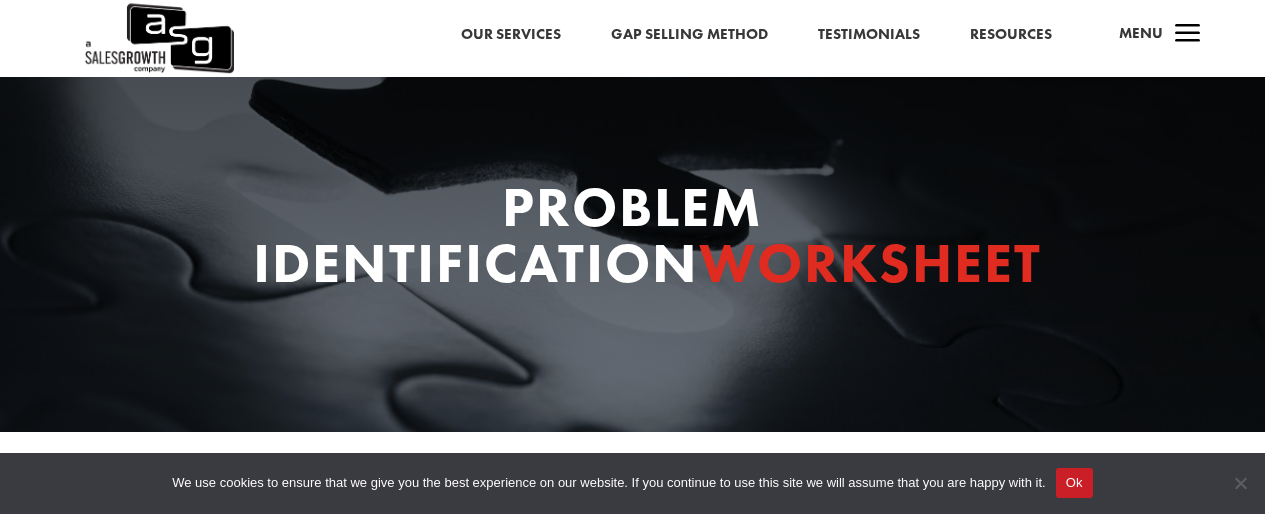 scroll, scrollTop: 0, scrollLeft: 0, axis: both 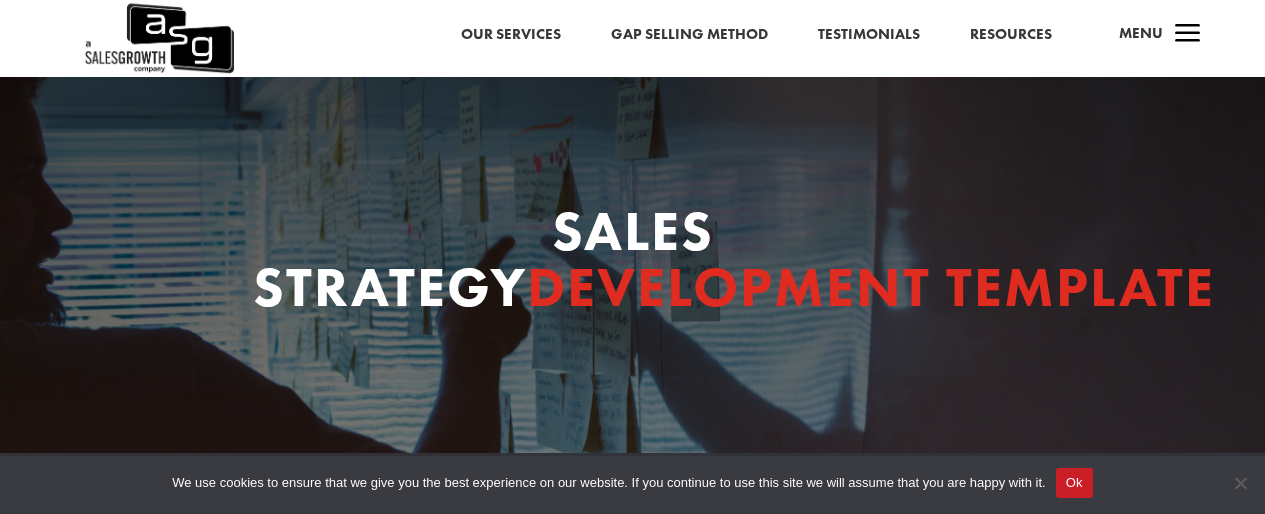 click on "Resources" at bounding box center [1011, 35] 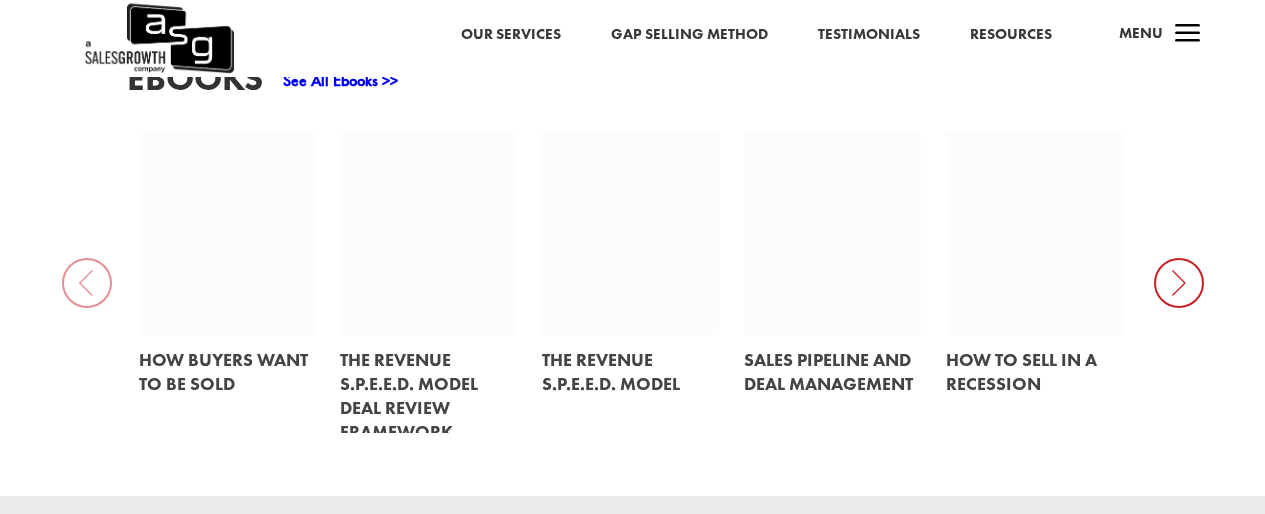 scroll, scrollTop: 911, scrollLeft: 0, axis: vertical 